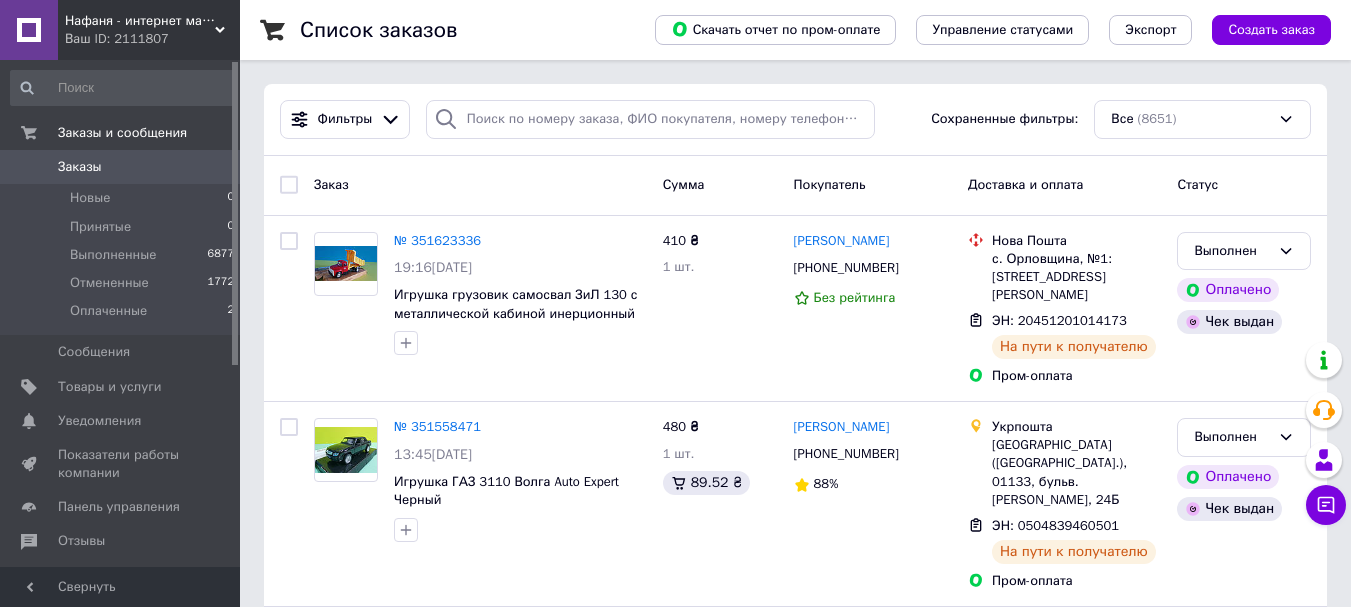 scroll, scrollTop: 0, scrollLeft: 0, axis: both 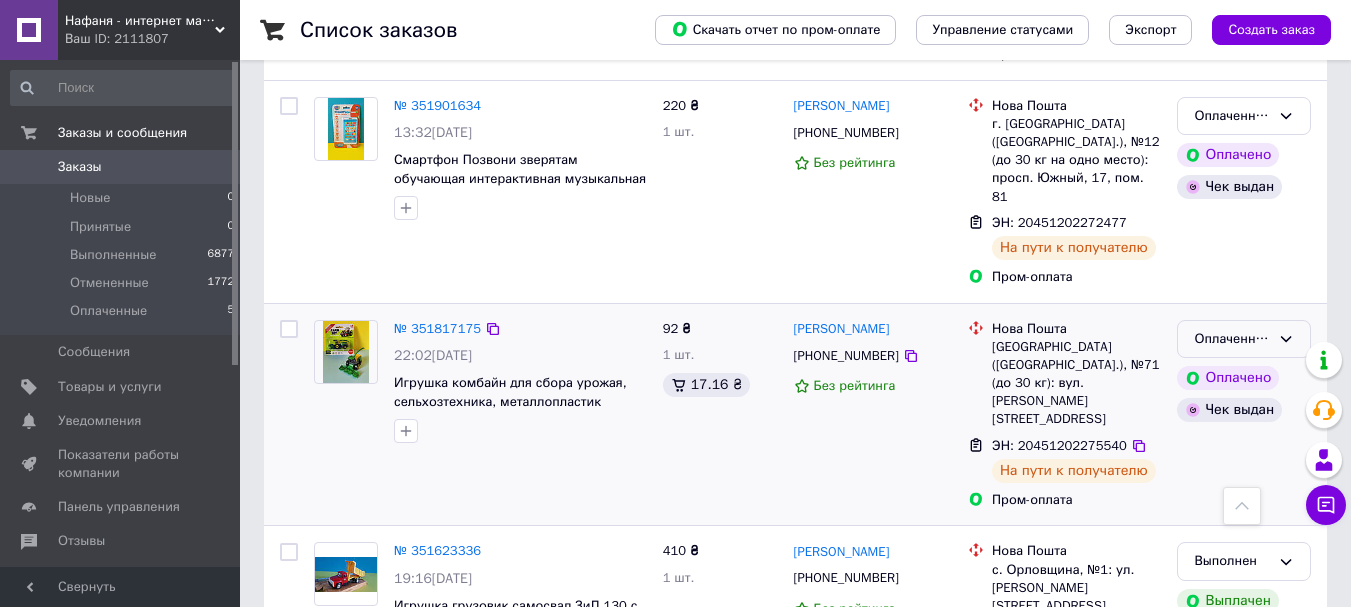 click on "Оплаченный" at bounding box center [1232, 339] 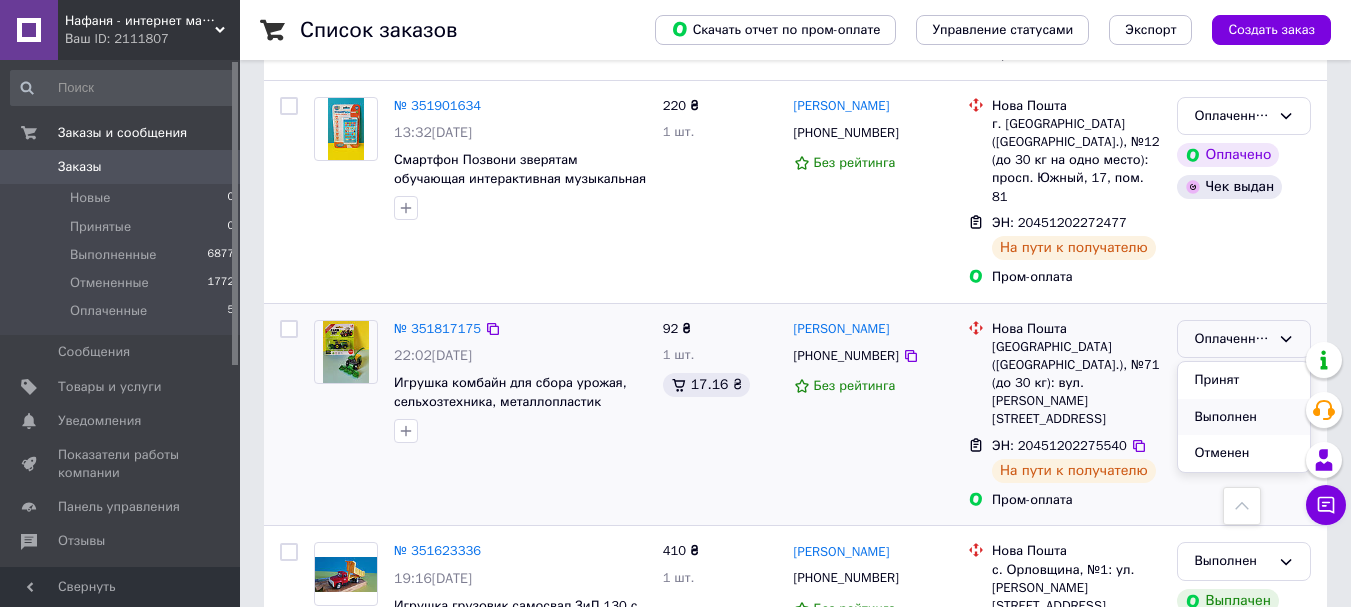 click on "Выполнен" at bounding box center [1244, 417] 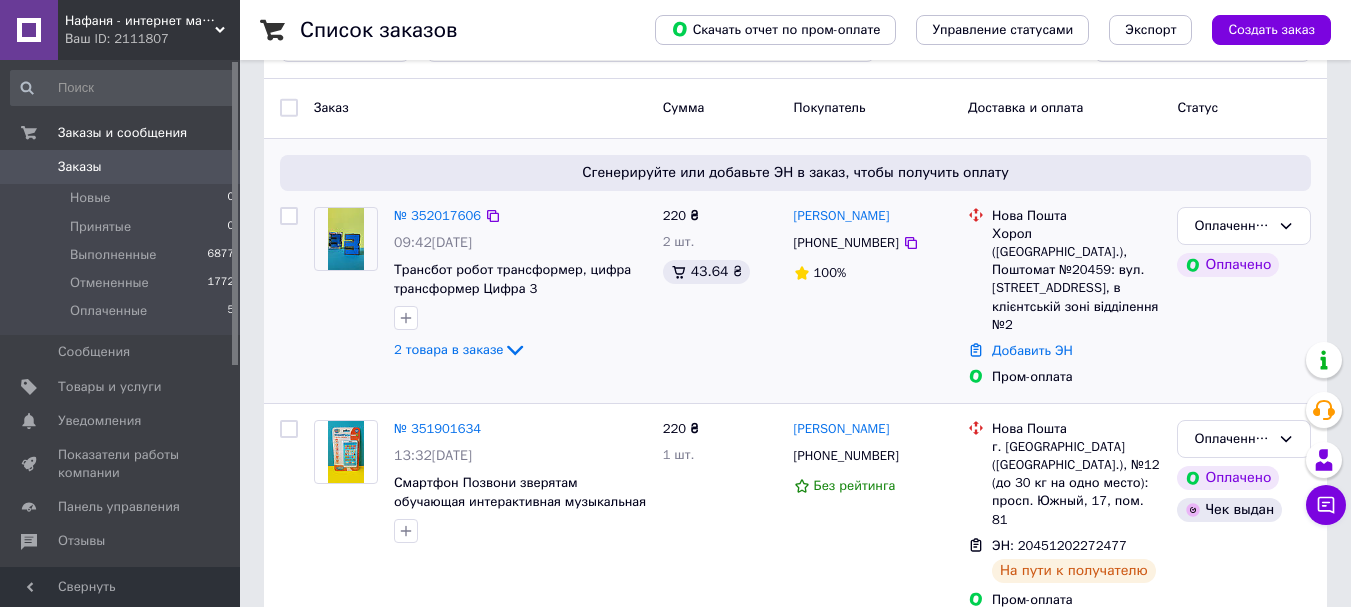 scroll, scrollTop: 0, scrollLeft: 0, axis: both 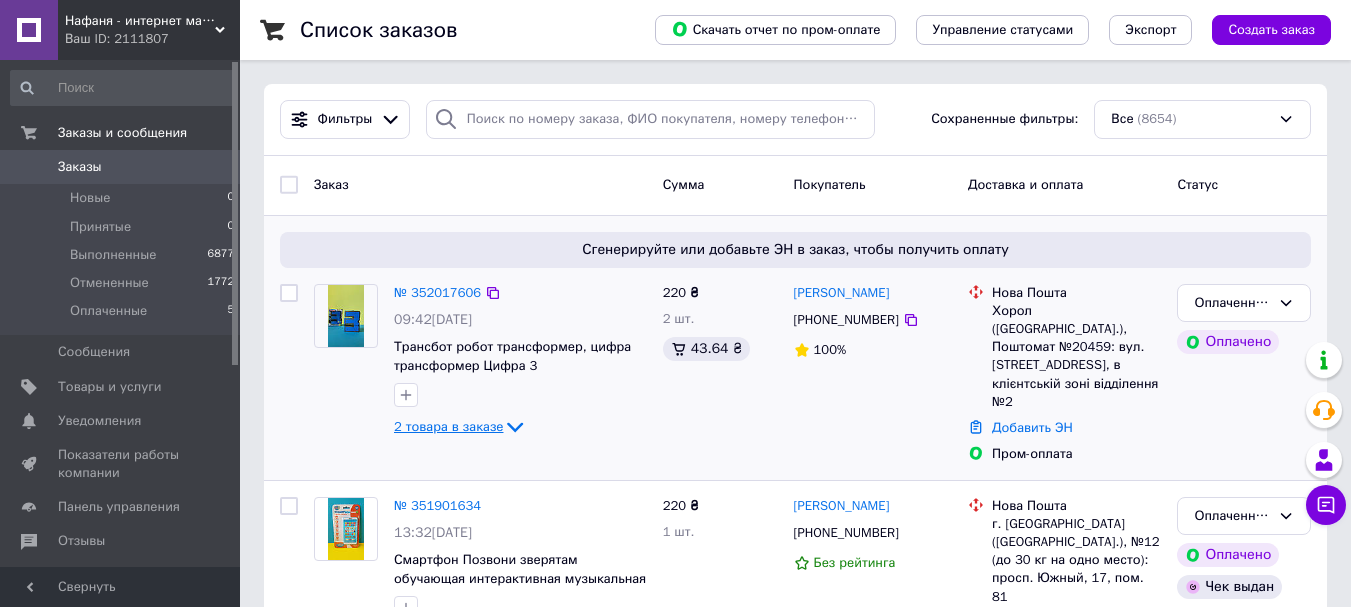 click on "2 товара в заказе" at bounding box center [448, 426] 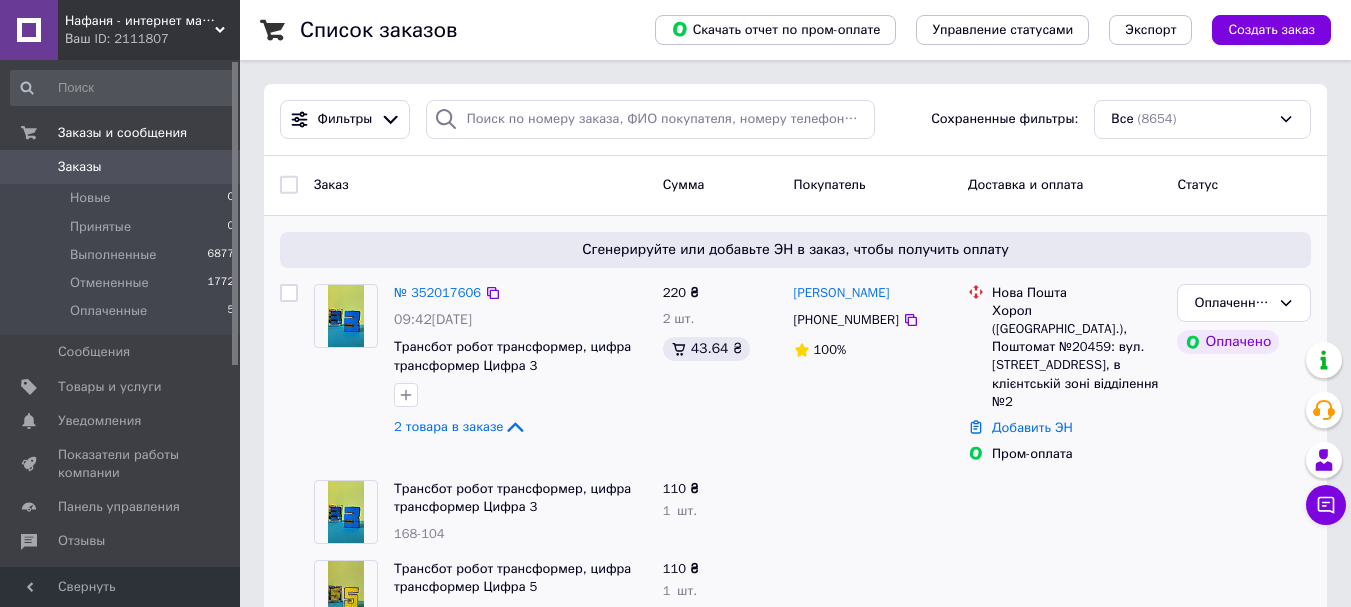 scroll, scrollTop: 100, scrollLeft: 0, axis: vertical 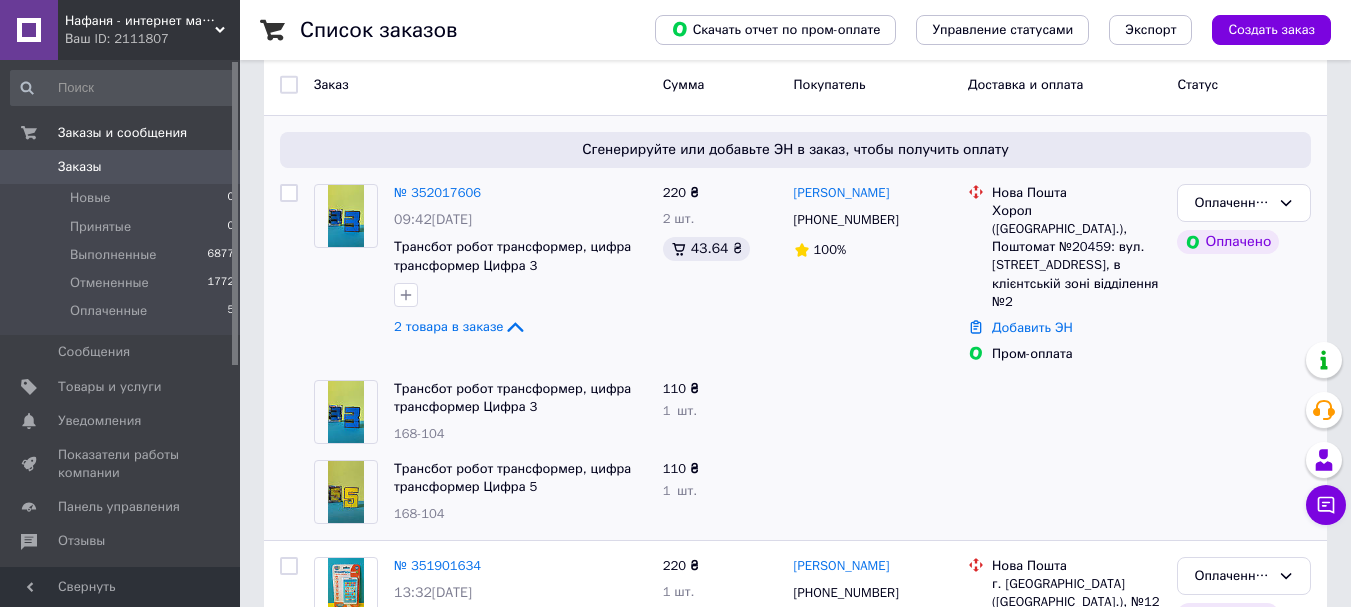 click on "Заказ" at bounding box center (480, 85) 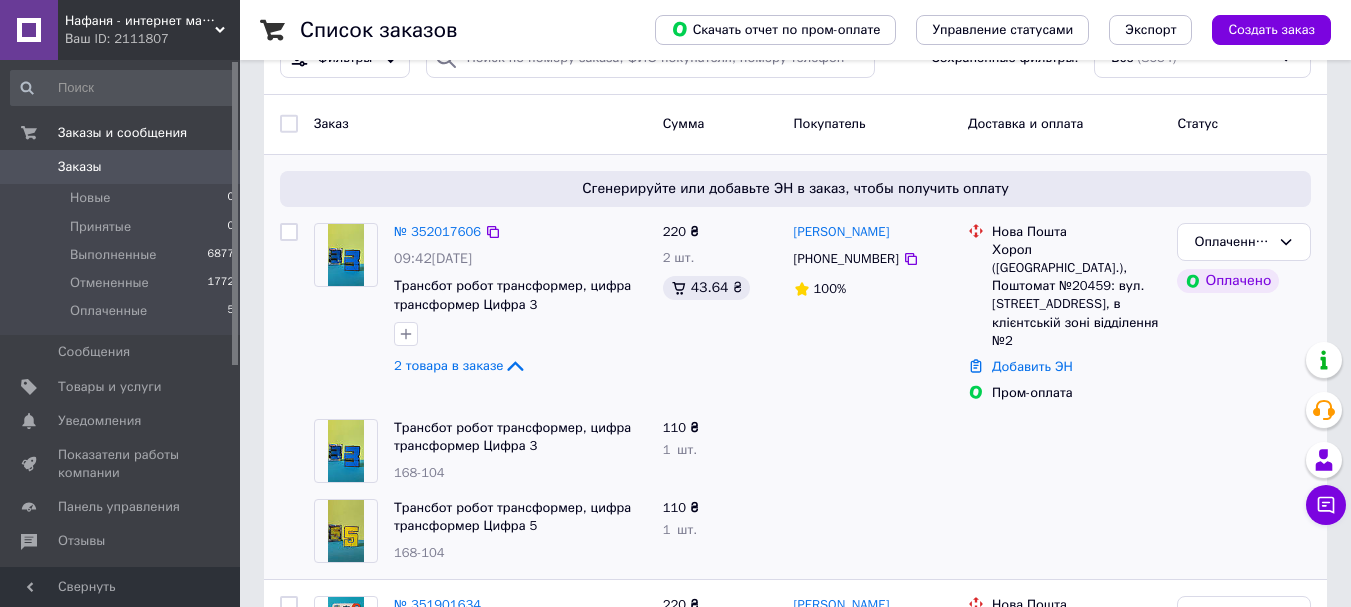 scroll, scrollTop: 100, scrollLeft: 0, axis: vertical 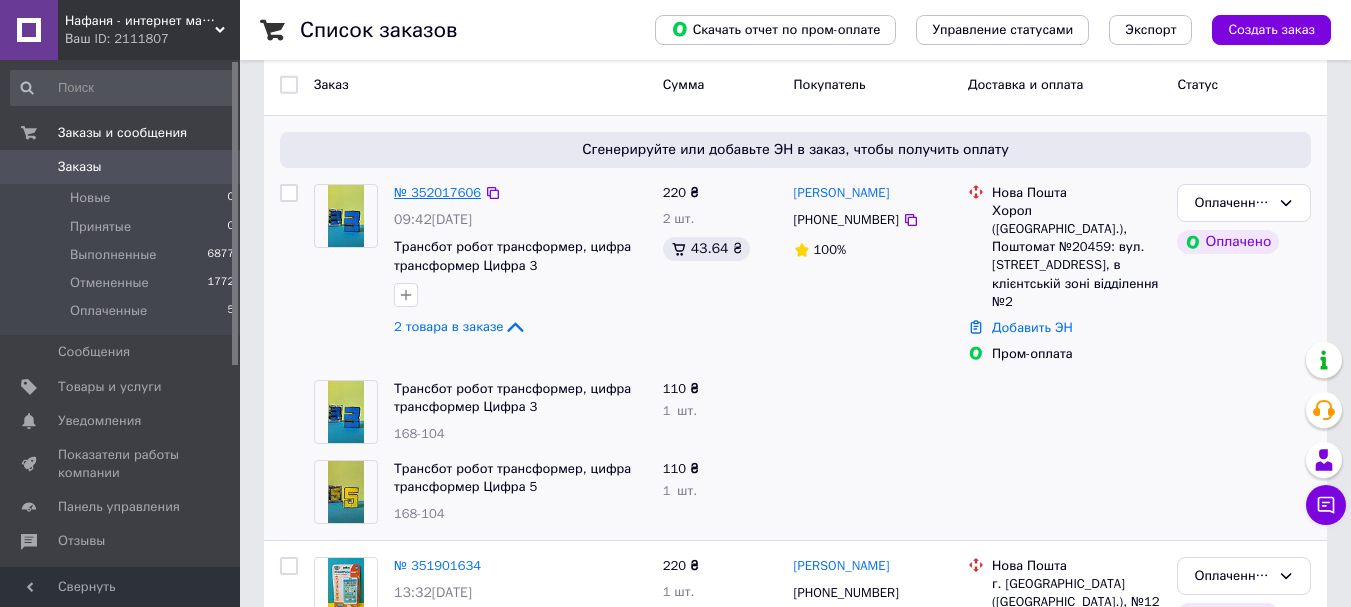 click on "№ 352017606" at bounding box center (437, 192) 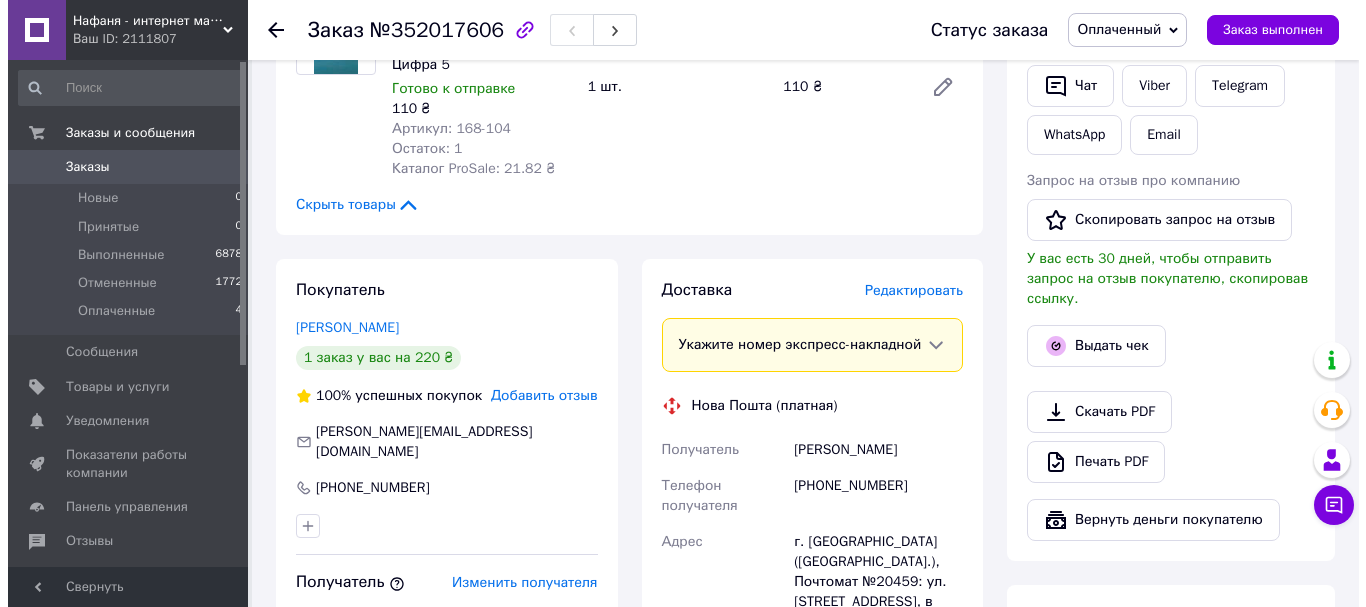 scroll, scrollTop: 500, scrollLeft: 0, axis: vertical 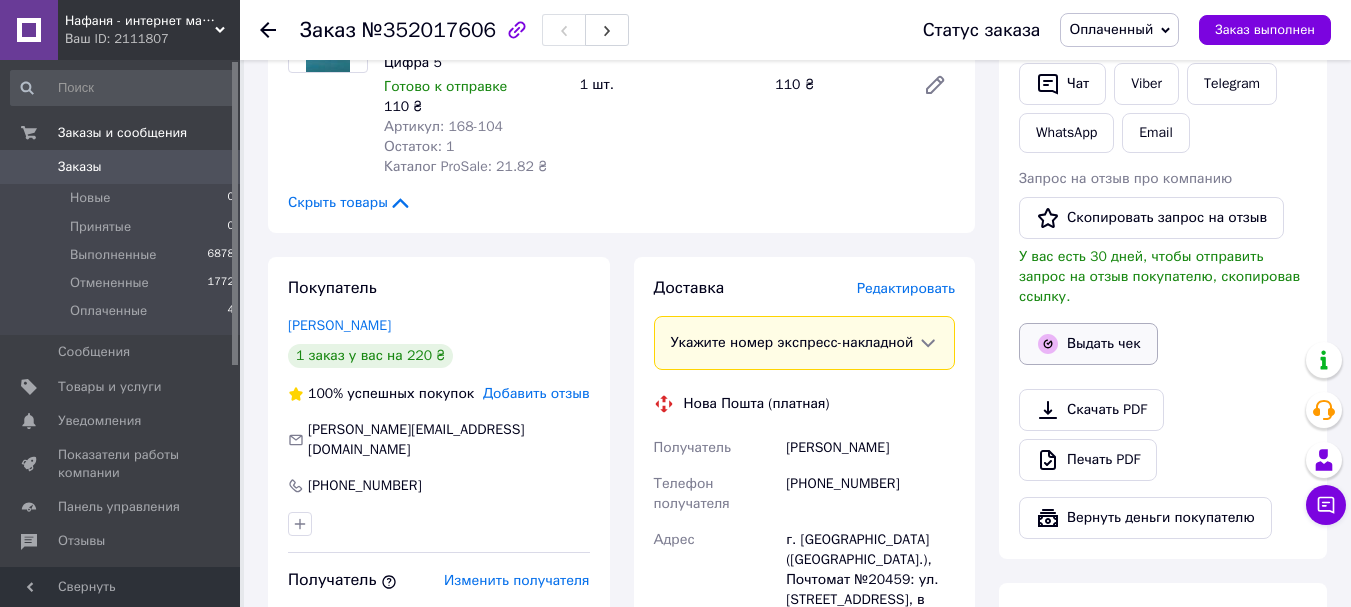 click on "Выдать чек" at bounding box center [1088, 344] 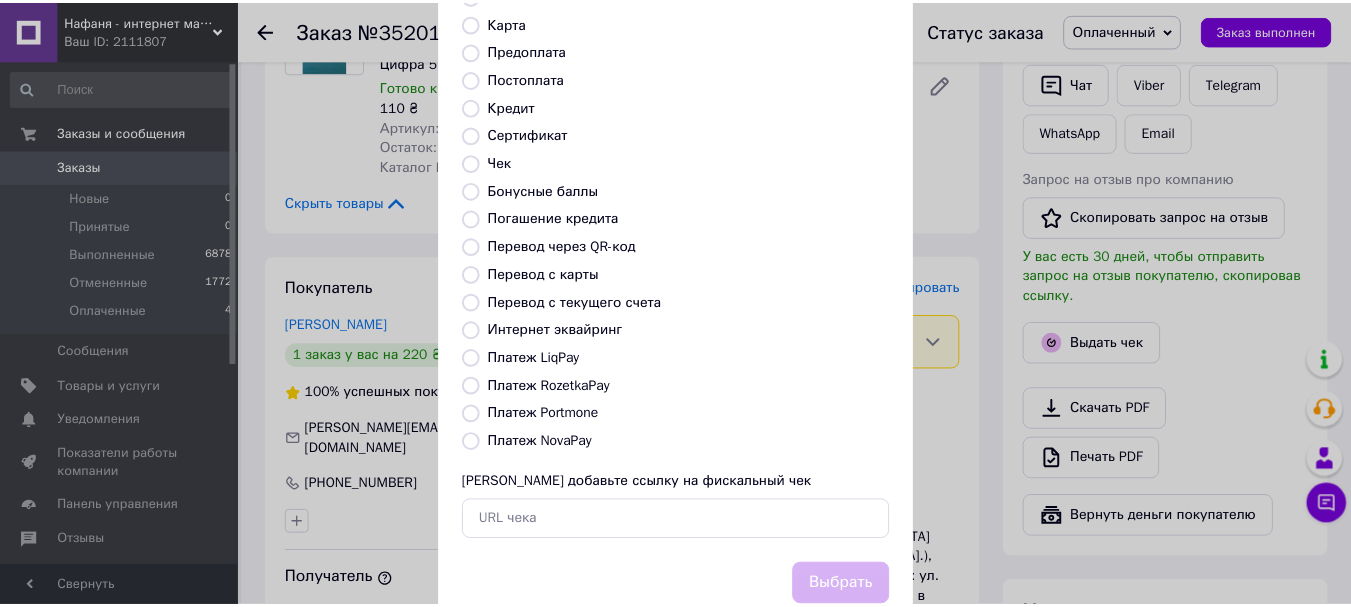 scroll, scrollTop: 200, scrollLeft: 0, axis: vertical 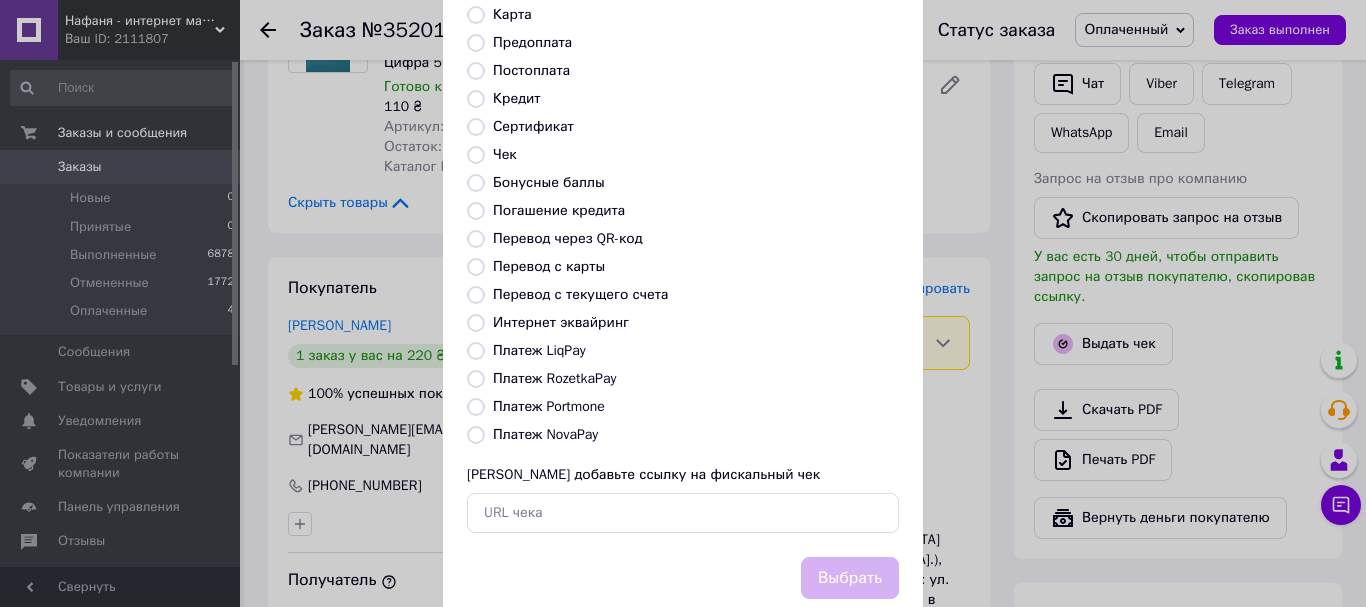 click on "Платеж RozetkaPay" at bounding box center (476, 379) 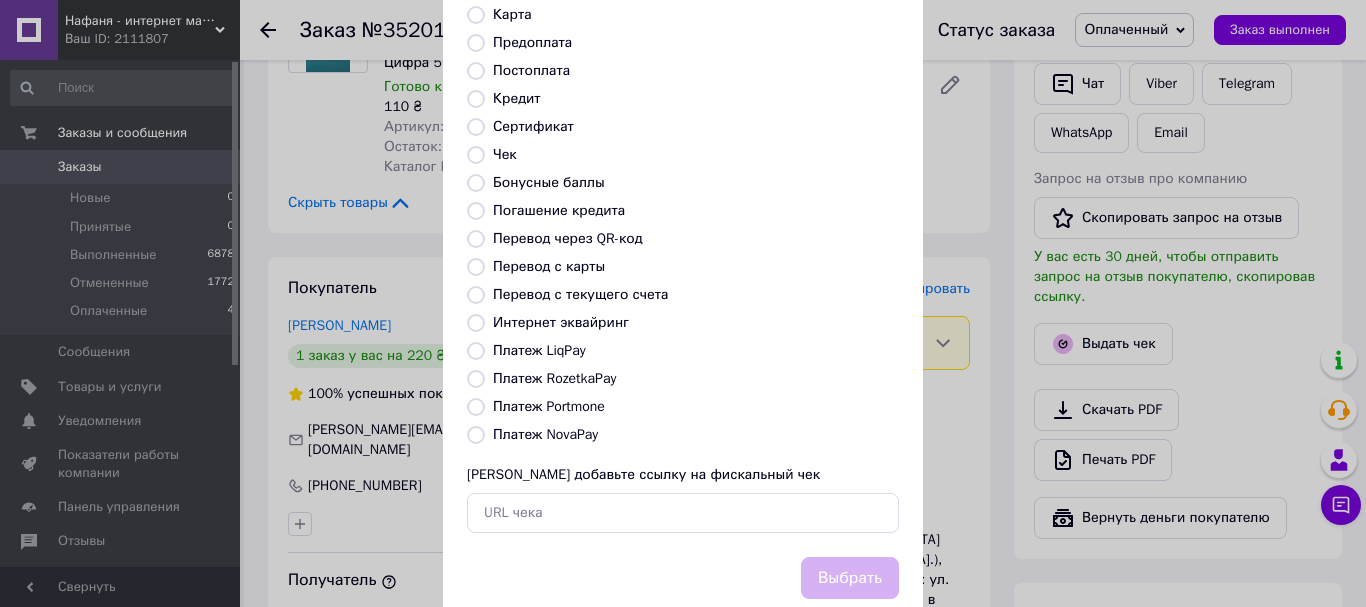 radio on "true" 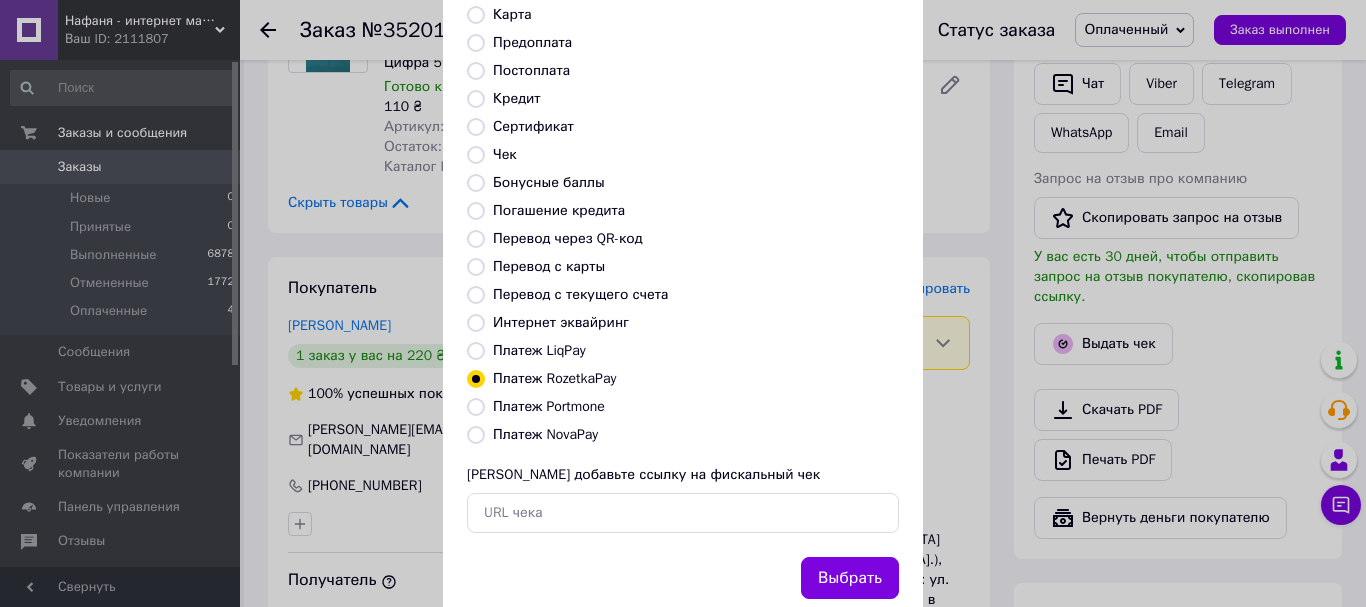drag, startPoint x: 865, startPoint y: 588, endPoint x: 860, endPoint y: 575, distance: 13.928389 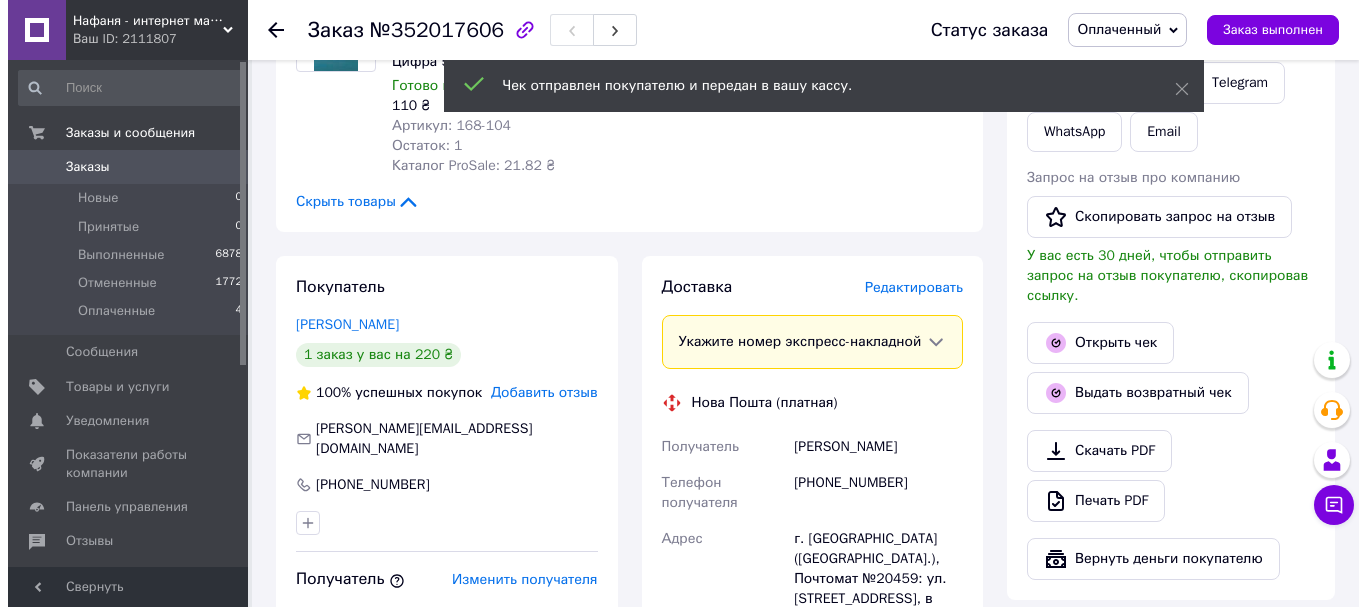 scroll, scrollTop: 500, scrollLeft: 0, axis: vertical 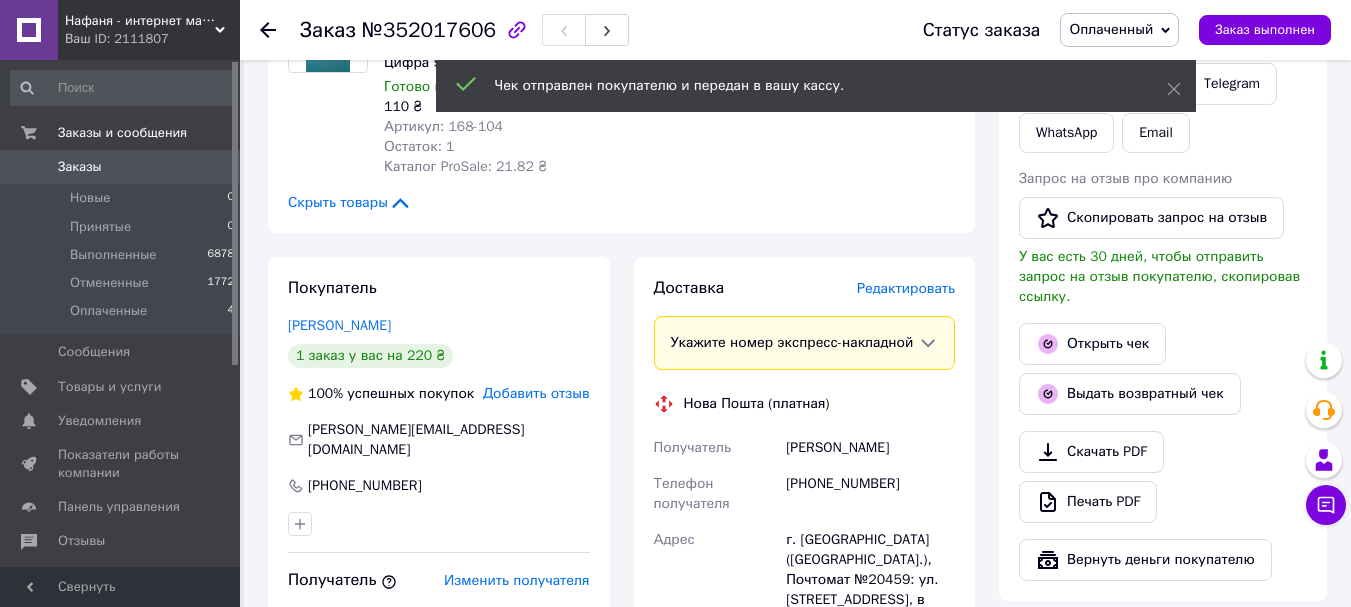 click on "Редактировать" at bounding box center [906, 288] 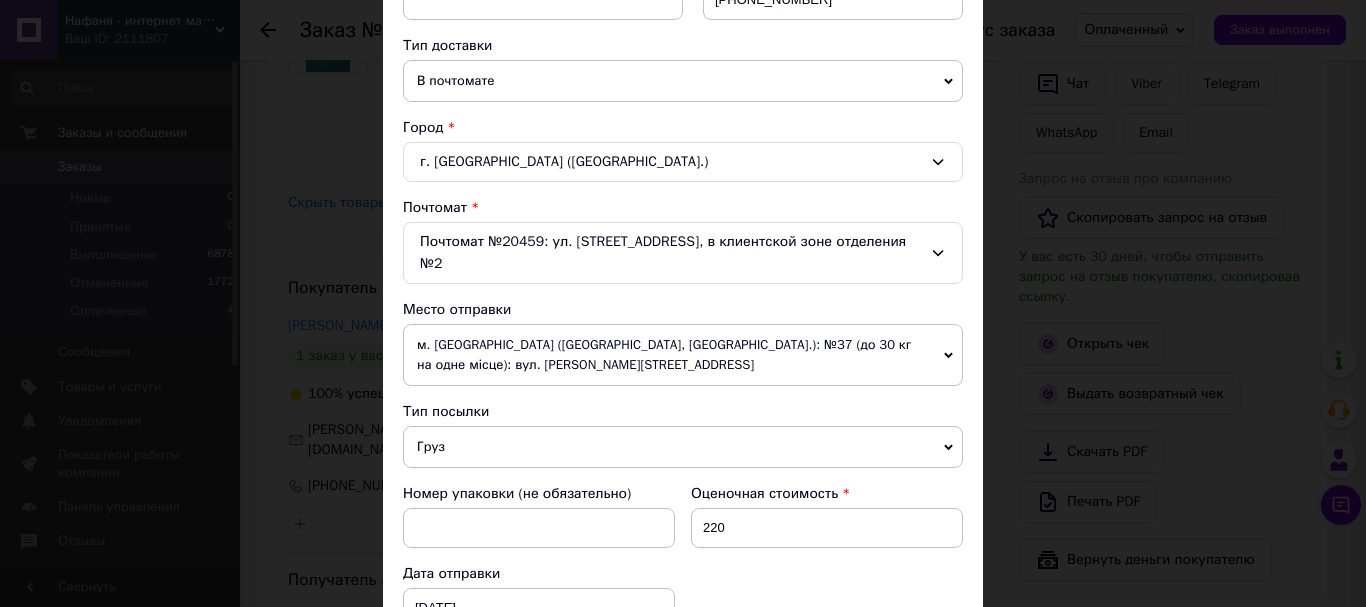 scroll, scrollTop: 400, scrollLeft: 0, axis: vertical 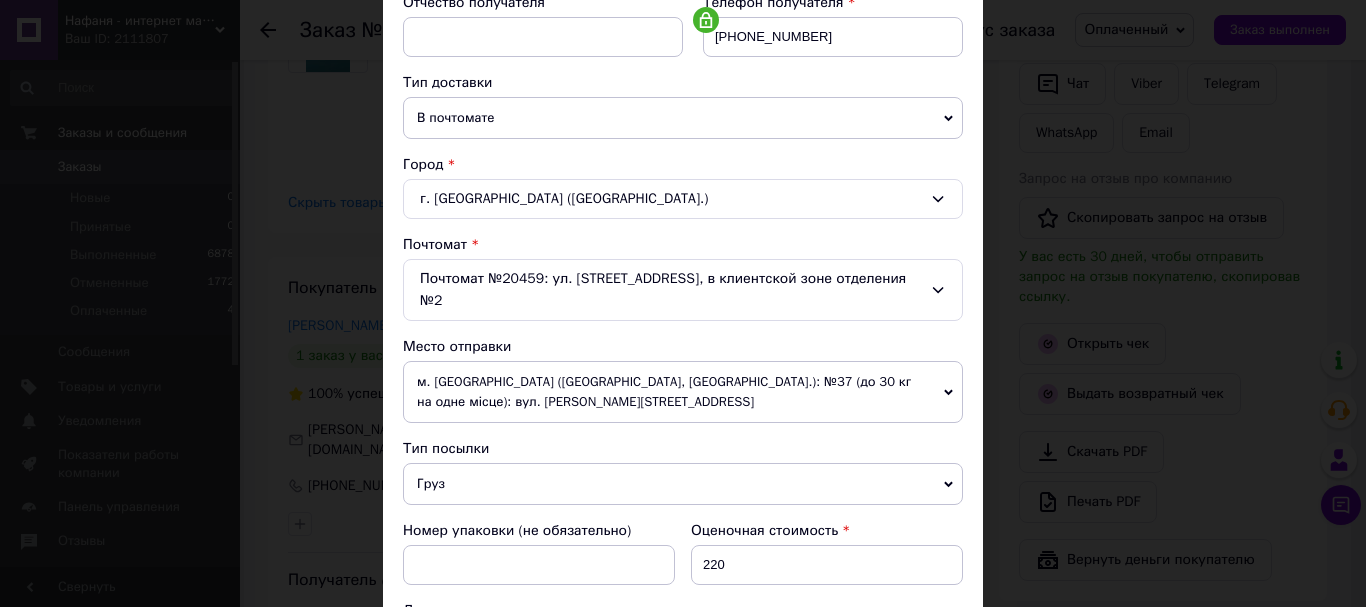 click on "м. Запоріжжя (Запорізька обл., Запорізький р-н.): №37 (до 30 кг на одне місце): вул. Калнишевського, 6" at bounding box center (683, 392) 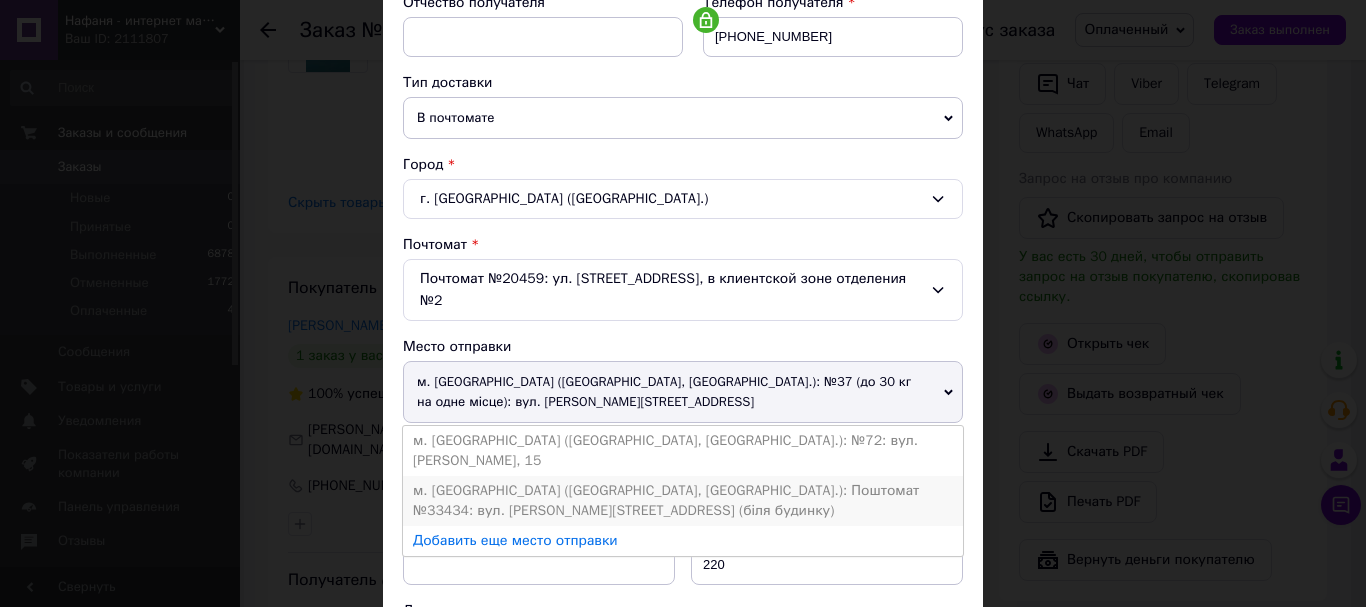 click on "м. Запоріжжя (Запорізька обл., Запорізький р-н.): Поштомат №33434: вул. Калнишевського, 20 (біля будинку)" at bounding box center (683, 501) 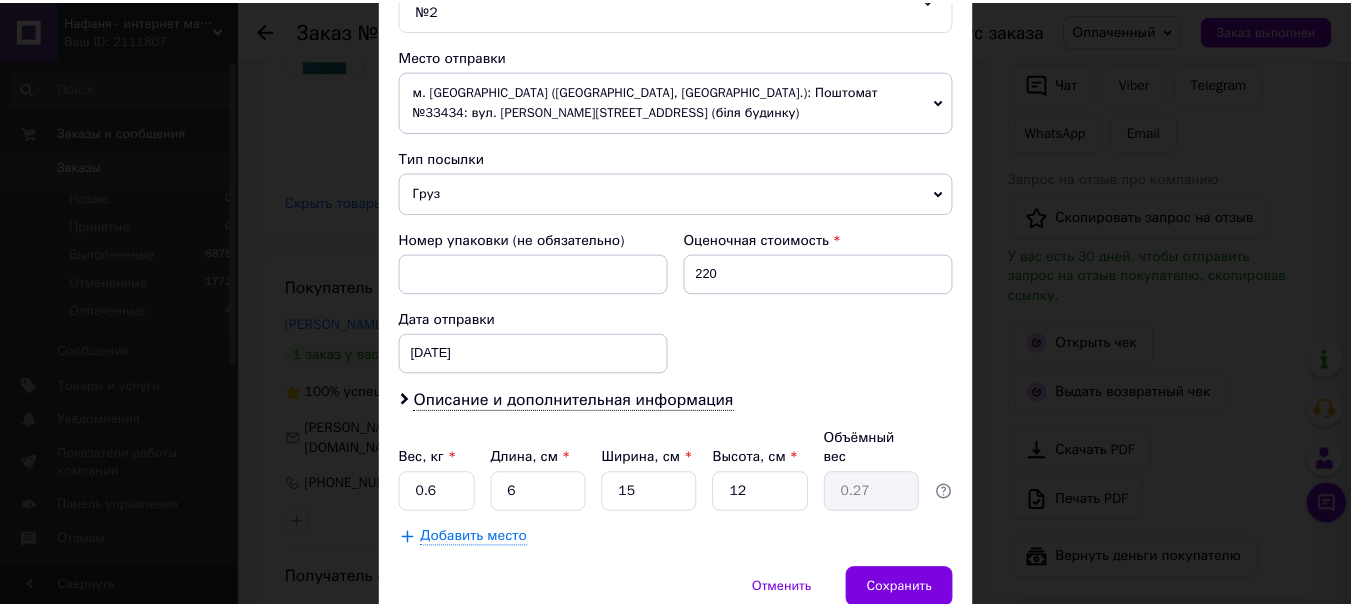 scroll, scrollTop: 700, scrollLeft: 0, axis: vertical 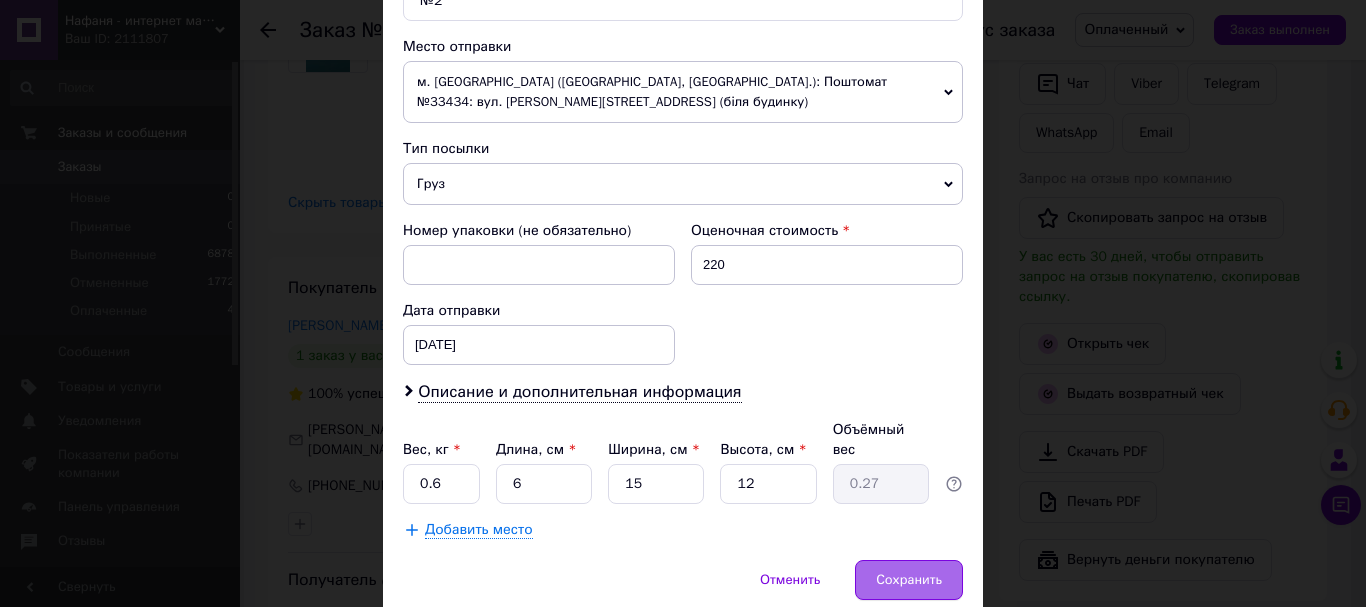 click on "Сохранить" at bounding box center [909, 580] 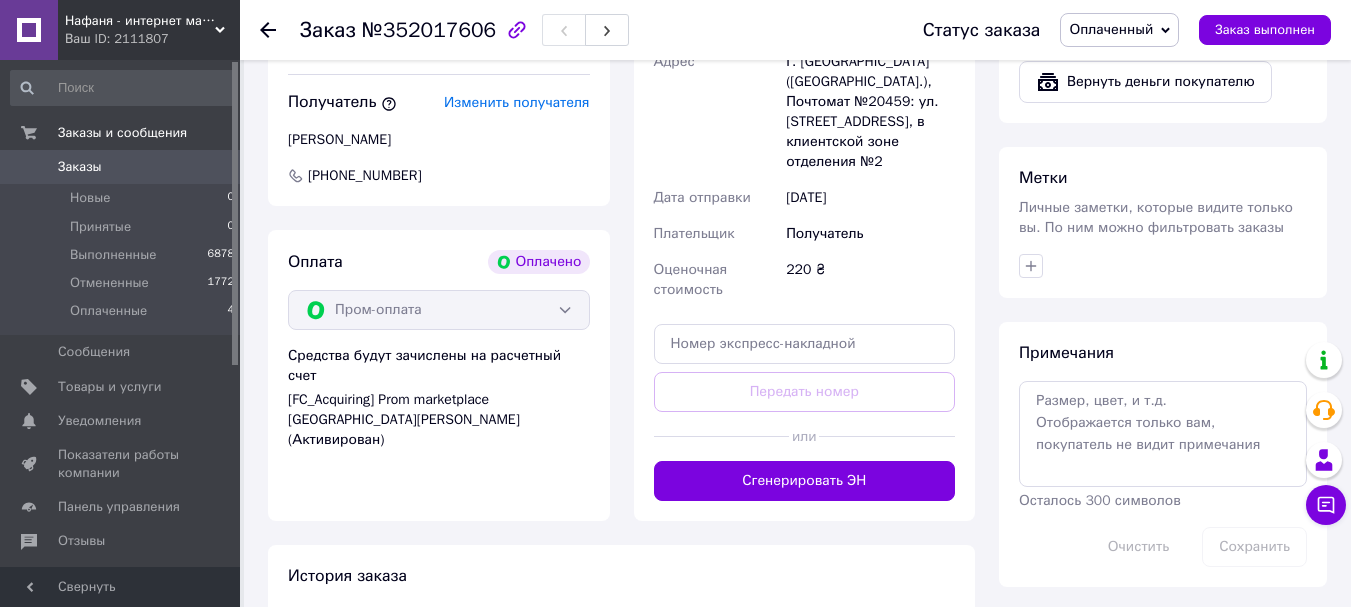scroll, scrollTop: 1000, scrollLeft: 0, axis: vertical 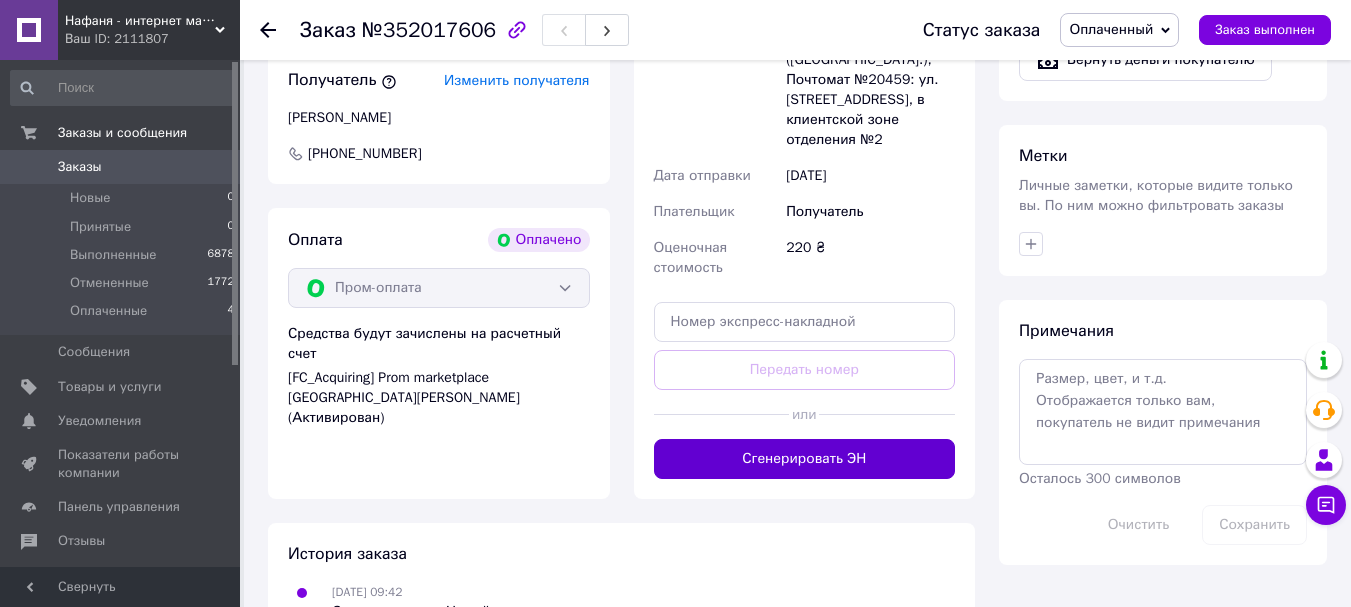 click on "Сгенерировать ЭН" at bounding box center [805, 459] 